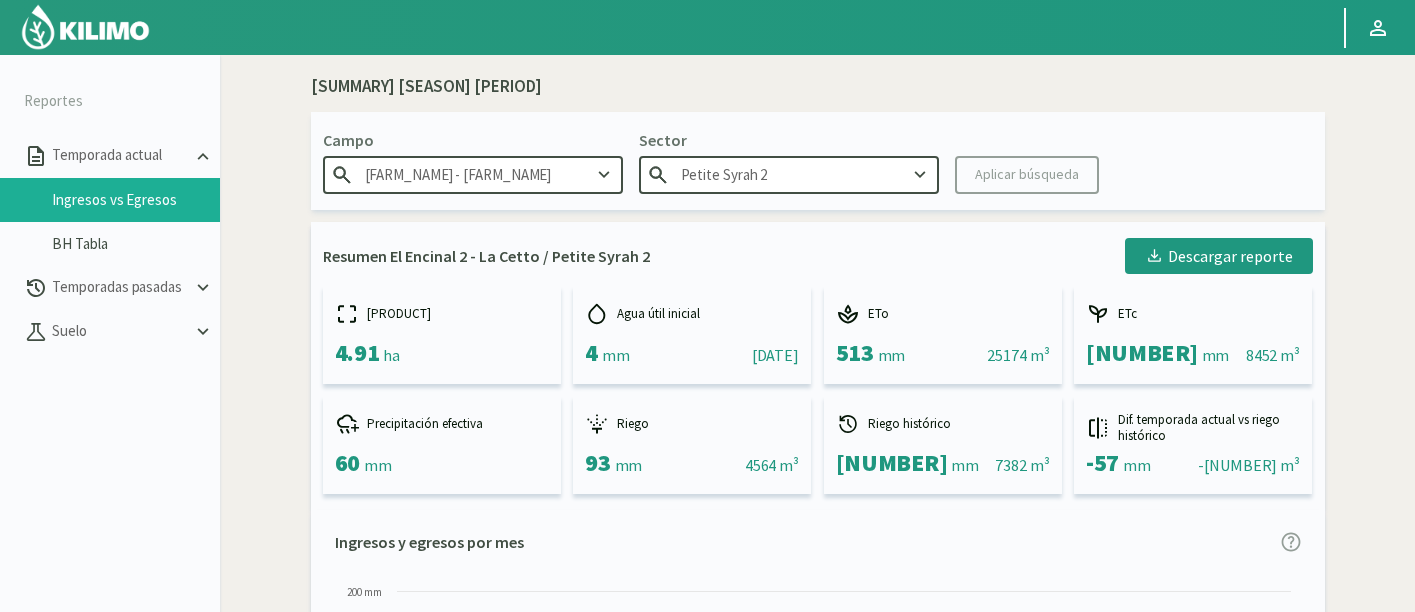 scroll, scrollTop: 0, scrollLeft: 0, axis: both 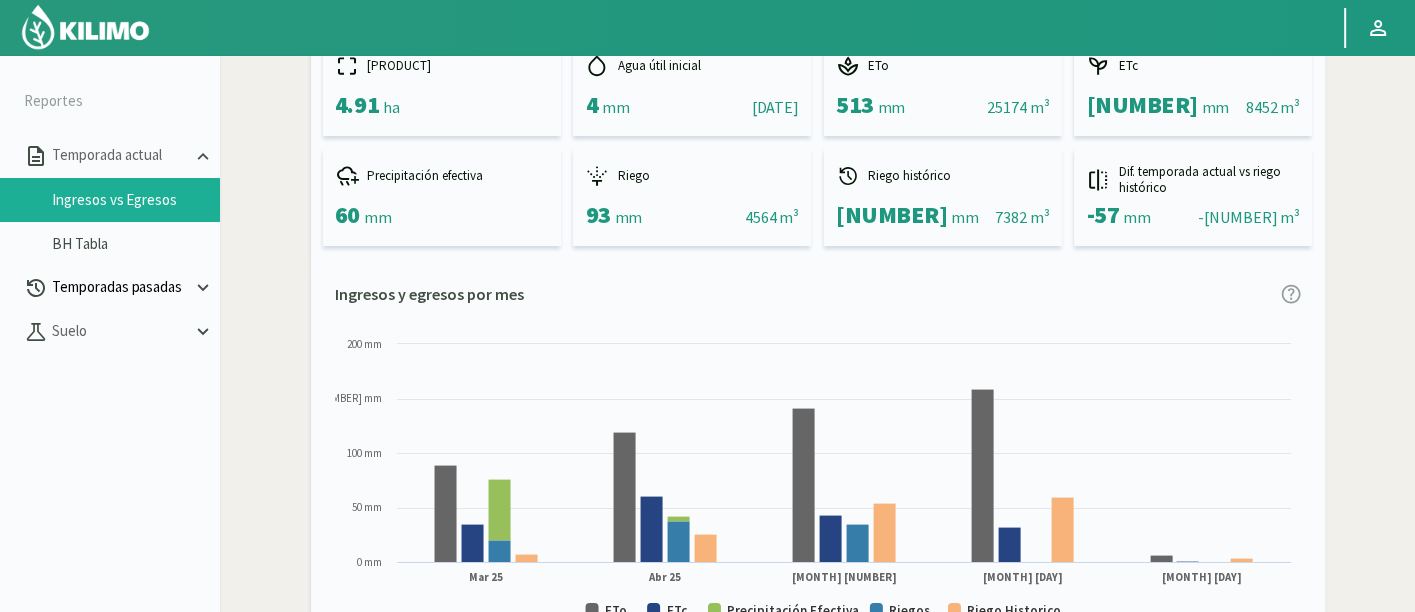 click on "Temporadas pasadas" at bounding box center [120, 155] 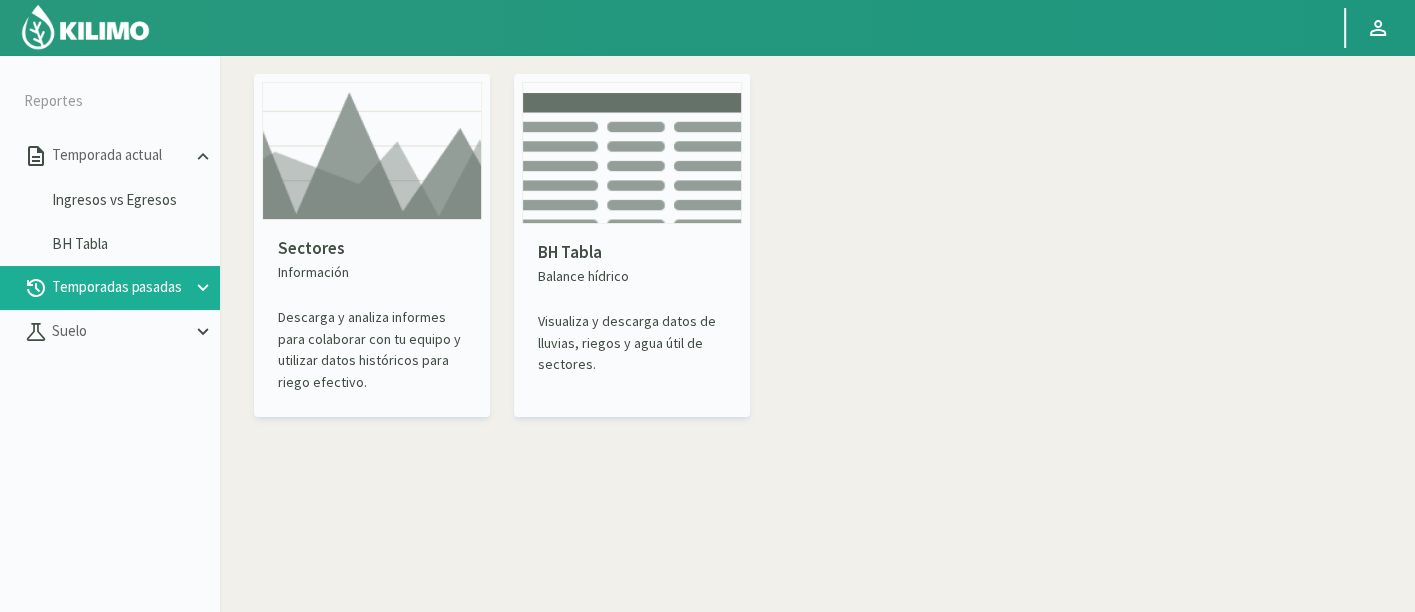 click at bounding box center [372, 151] 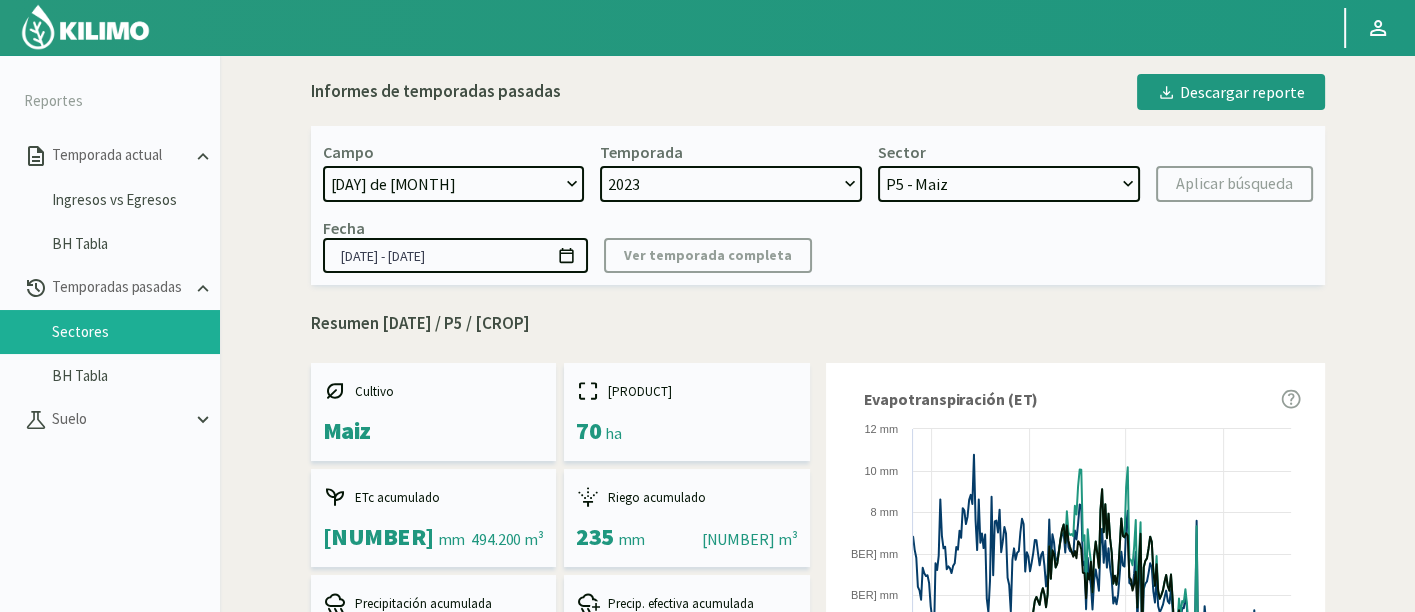 click on "21 de Septiembre   Acograpes  - Ag. Carlos Muñoz Herrera   Acograpes - Ag. Cerro Mauco   Acograpes - Ag. Hermanos Tapia   Acograpes  - Ag. Manuel Meneses   Acograpes - Ag. Manuel Meneses (40 cm)   Acograpes - Ag. Paulino Fernández   Acograpes- Ag. Raúl Montenegro- El Higueral   Acograpes- Ag. Raúl Montenegro- El Maitén   Acograpes - Ag. Raúl Montenegro - La Cuyana   Acograpes - Ag. Raúl Montenegro - Las Bandurrias   Acograpes- Ag. Raúl Montenegro- Mendocita   Acograpes  - Agrícola Bausig   Acograpes - Agrícola Benigno Collantes   Acograpes - Agrícola Cerro Mauco   Acograpes - Agrícola Cerro Mauco   Acograpes - Agrícola Hector Villalon e hijos   Acograpes - AgroAndina - Los Nogales   Acograpes - AgroAndina - Los Reyes   Acograpes  - AgroWorld   Acograpes - Ag. Saavedra - Calle El Medio 3 Tomas   Acograpes - Ag. Saavedra - El Membrillo   Acograpes - Ag. Saavedra - San José Santa María   Acograpes - Ag. Sucesion Fermin   Acograpes - Luis Henriquez   Acograpes - San Felipe Uvas   Aconcagua   Aero" at bounding box center (454, 184) 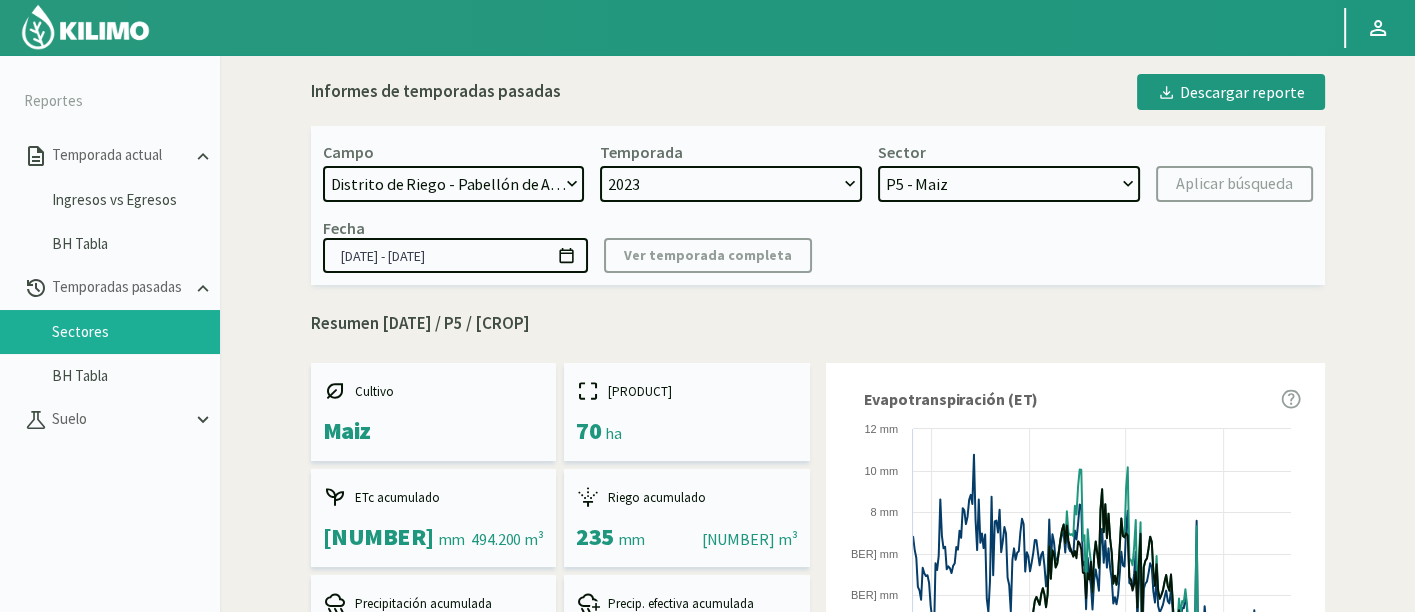 click on "21 de Septiembre   Acograpes  - Ag. Carlos Muñoz Herrera   Acograpes - Ag. Cerro Mauco   Acograpes - Ag. Hermanos Tapia   Acograpes  - Ag. Manuel Meneses   Acograpes - Ag. Manuel Meneses (40 cm)   Acograpes - Ag. Paulino Fernández   Acograpes- Ag. Raúl Montenegro- El Higueral   Acograpes- Ag. Raúl Montenegro- El Maitén   Acograpes - Ag. Raúl Montenegro - La Cuyana   Acograpes - Ag. Raúl Montenegro - Las Bandurrias   Acograpes- Ag. Raúl Montenegro- Mendocita   Acograpes  - Agrícola Bausig   Acograpes - Agrícola Benigno Collantes   Acograpes - Agrícola Cerro Mauco   Acograpes - Agrícola Cerro Mauco   Acograpes - Agrícola Hector Villalon e hijos   Acograpes - AgroAndina - Los Nogales   Acograpes - AgroAndina - Los Reyes   Acograpes  - AgroWorld   Acograpes - Ag. Saavedra - Calle El Medio 3 Tomas   Acograpes - Ag. Saavedra - El Membrillo   Acograpes - Ag. Saavedra - San José Santa María   Acograpes - Ag. Sucesion Fermin   Acograpes - Luis Henriquez   Acograpes - San Felipe Uvas   Aconcagua   Aero" at bounding box center (454, 184) 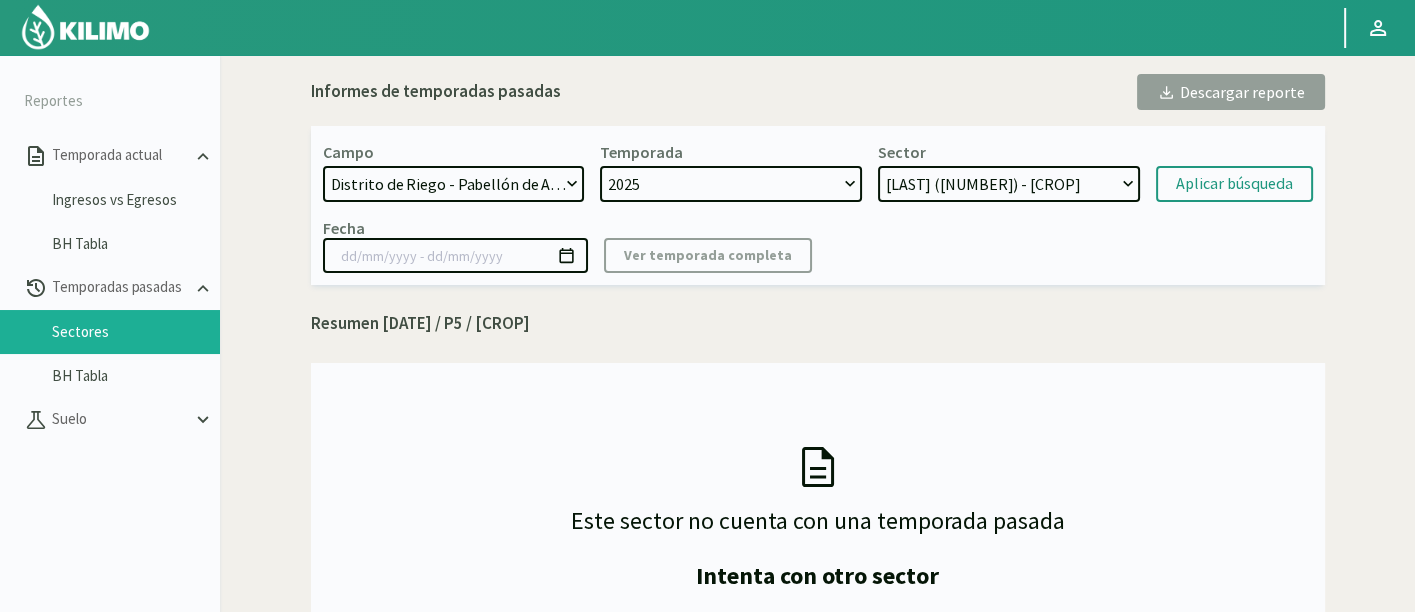 click on "[LAST] ([NUMBER]) - Alfalfa [LAST] ([NUMBER]) - Espárrago" at bounding box center (1009, 184) 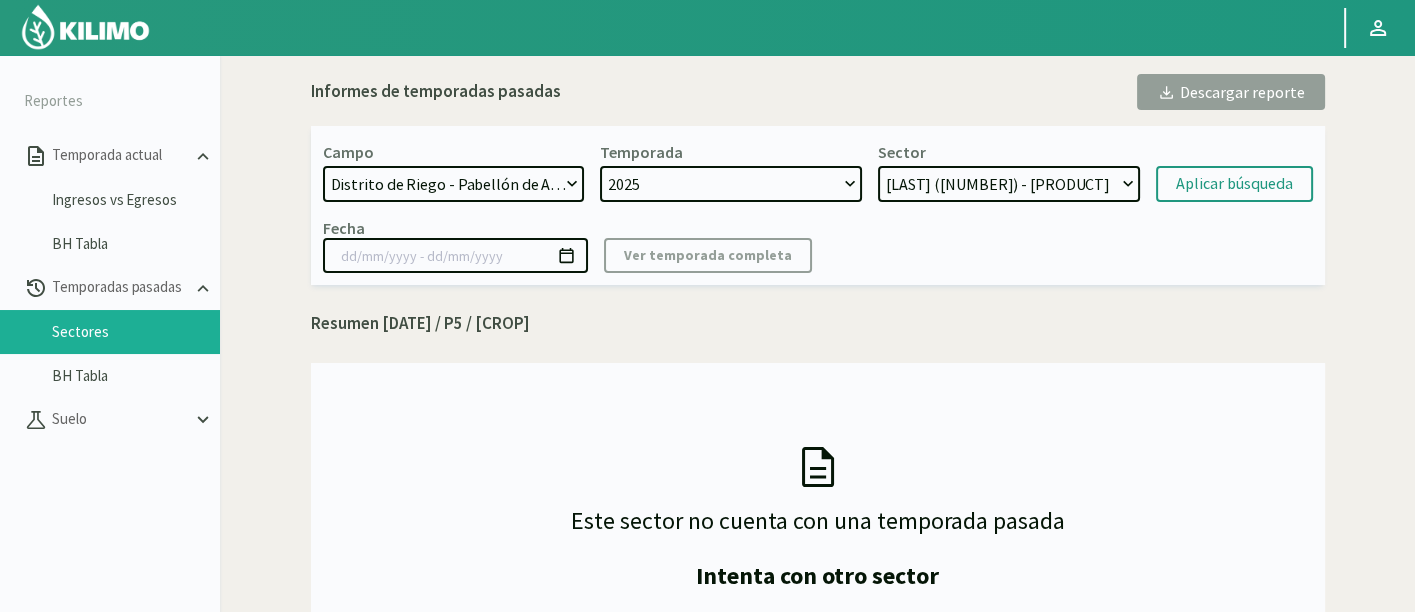 click on "[LAST] ([NUMBER]) - Alfalfa [LAST] ([NUMBER]) - Espárrago" at bounding box center [1009, 184] 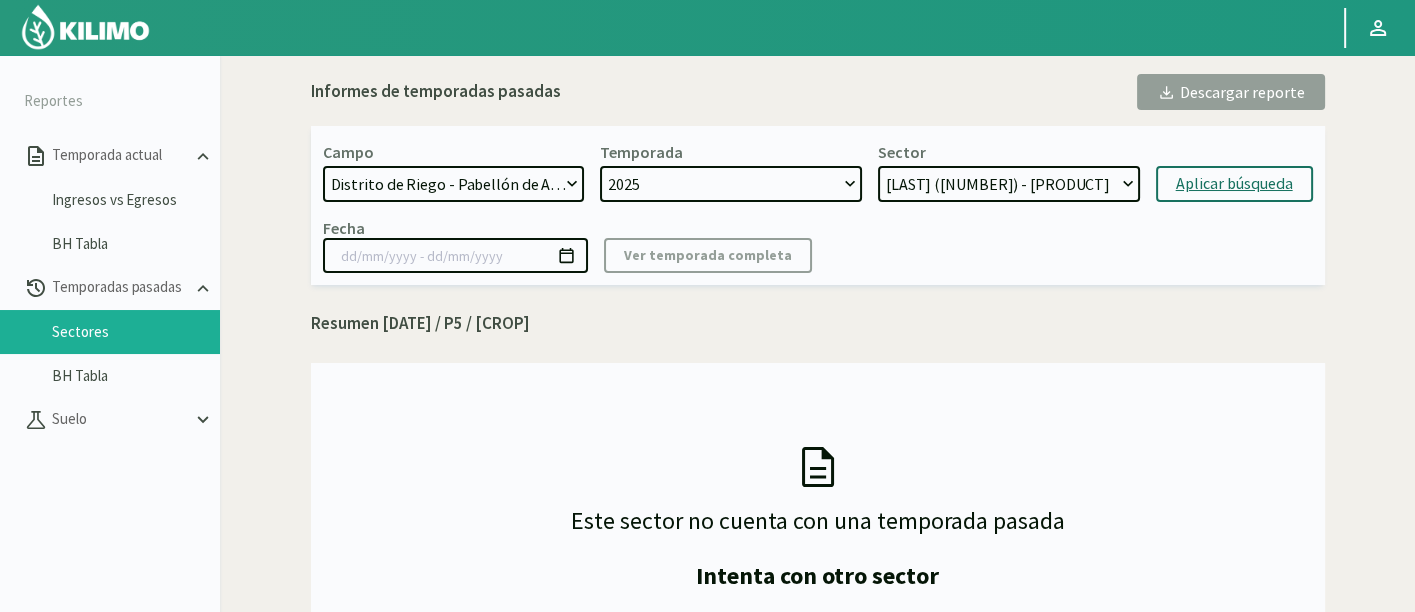 click on "Aplicar búsqueda" at bounding box center (1234, 184) 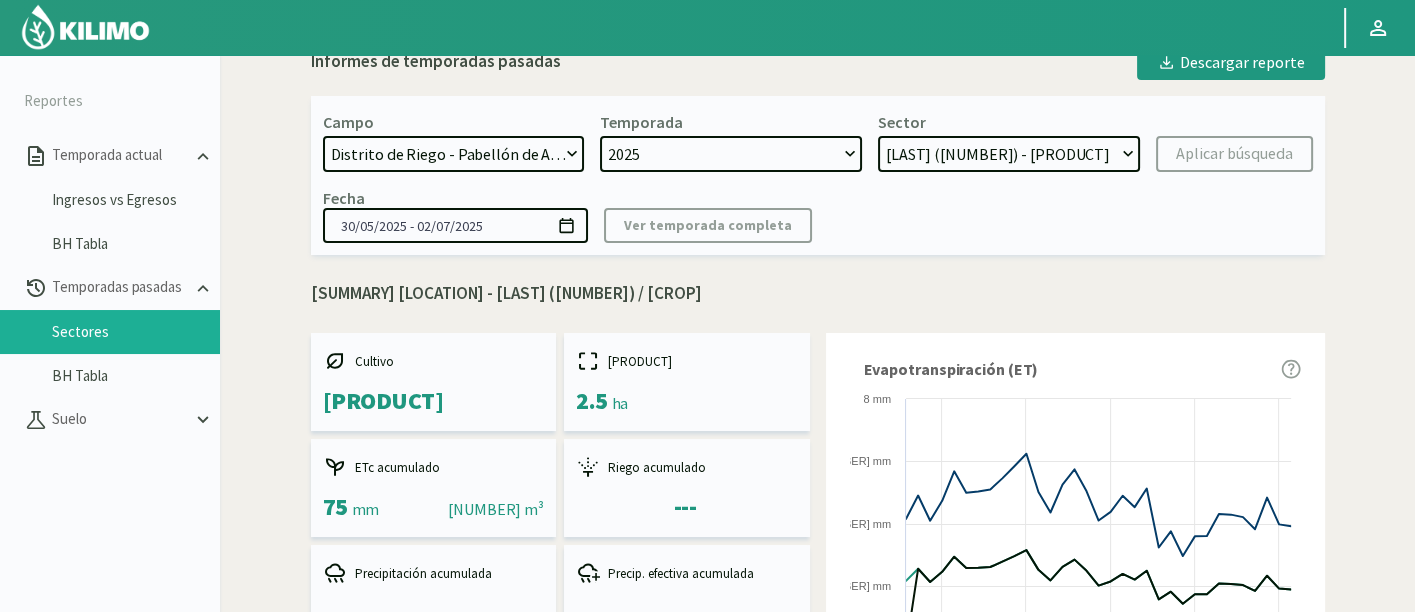 scroll, scrollTop: 0, scrollLeft: 0, axis: both 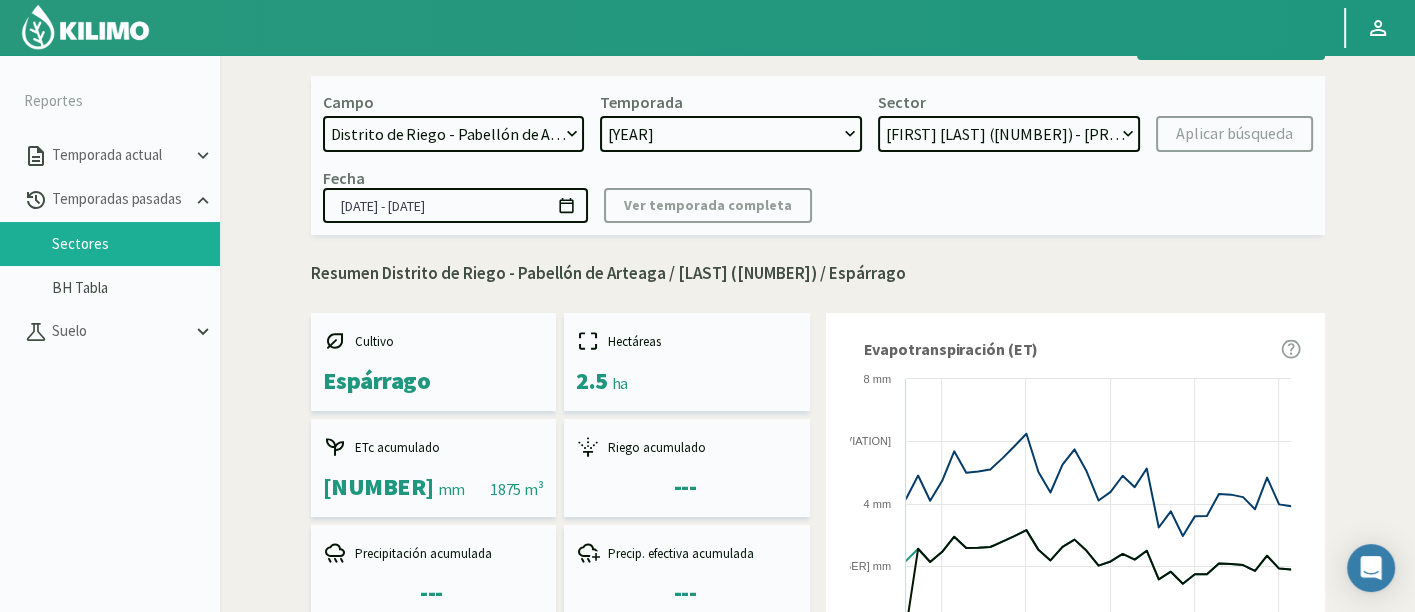 click on "[YYYY] [YYYY]" at bounding box center [731, 134] 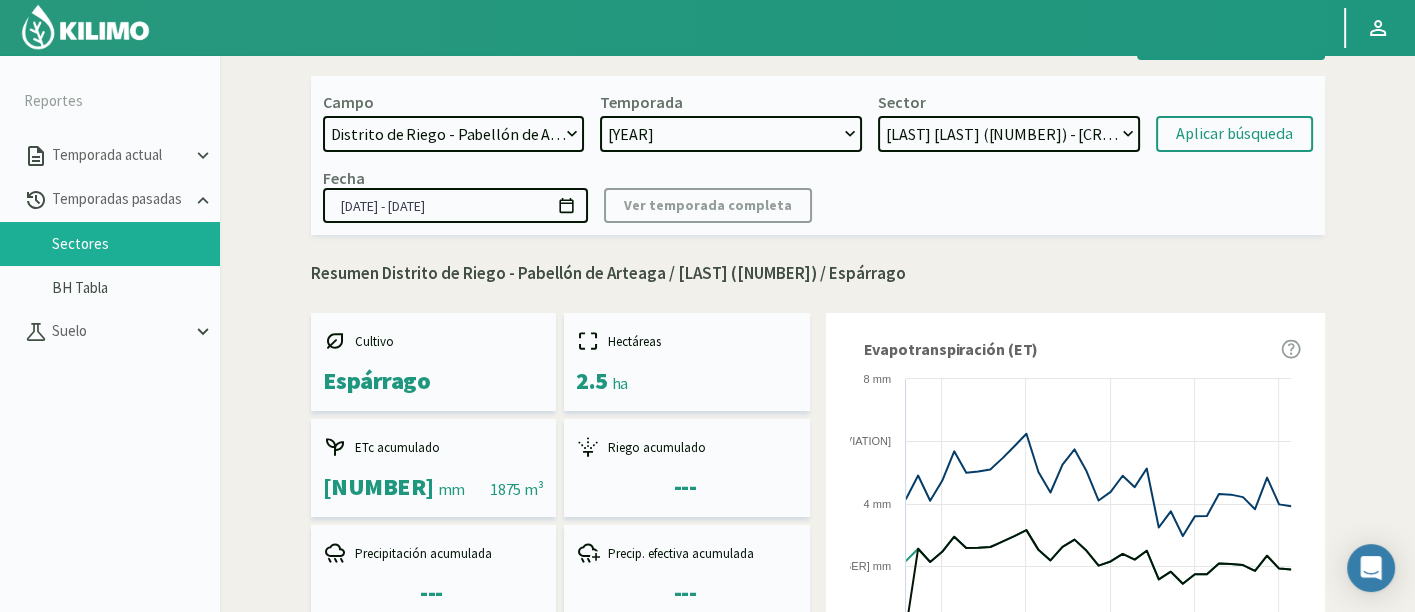 click on "[PERSON] ([NUMBER]) - [LOCATION] [PERSON] ([NUMBER]) - [LOCATION] [PERSON] ([NUMBER]) - [LOCATION] [PERSON] ([NUMBER]) - [LOCATION] [PERSON] ([NUMBER]) - [LOCATION] [PERSON] ([NUMBER]) - [LOCATION] [PERSON] ([NUMBER]) - [LOCATION]" at bounding box center [1009, 134] 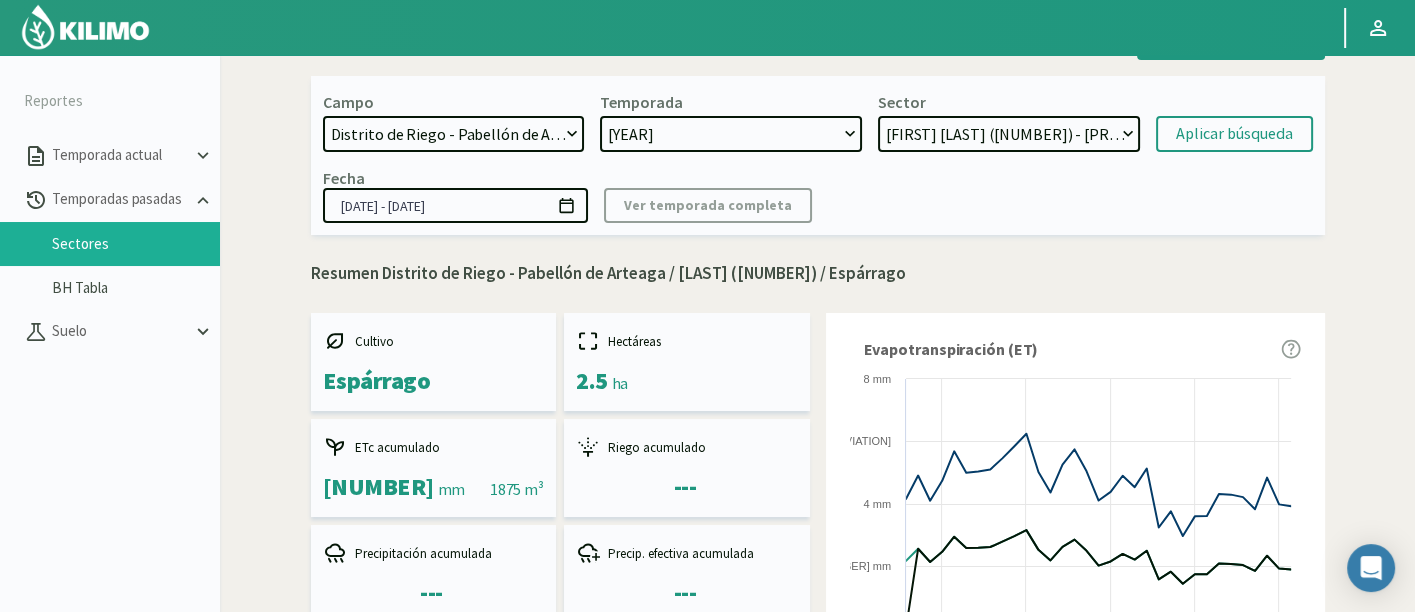 click on "[PERSON] ([NUMBER]) - [LOCATION] [PERSON] ([NUMBER]) - [LOCATION] [PERSON] ([NUMBER]) - [LOCATION] [PERSON] ([NUMBER]) - [LOCATION] [PERSON] ([NUMBER]) - [LOCATION] [PERSON] ([NUMBER]) - [LOCATION] [PERSON] ([NUMBER]) - [LOCATION]" at bounding box center [1009, 134] 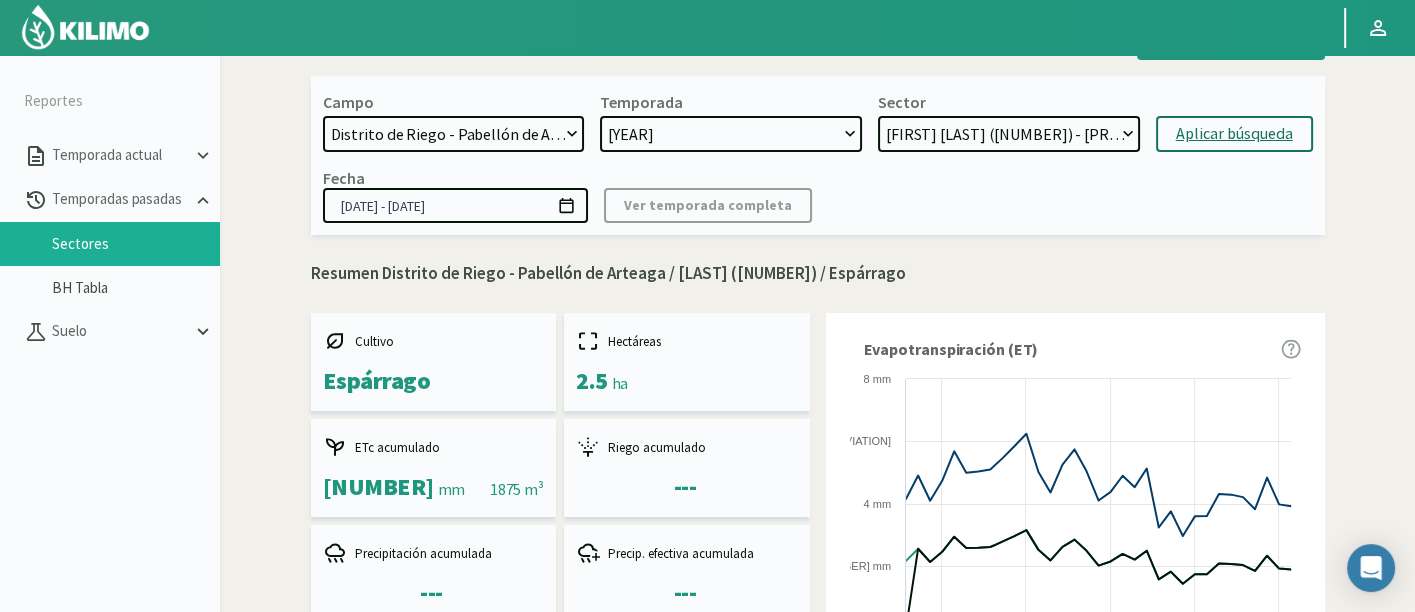 click on "Aplicar búsqueda" at bounding box center [1234, 134] 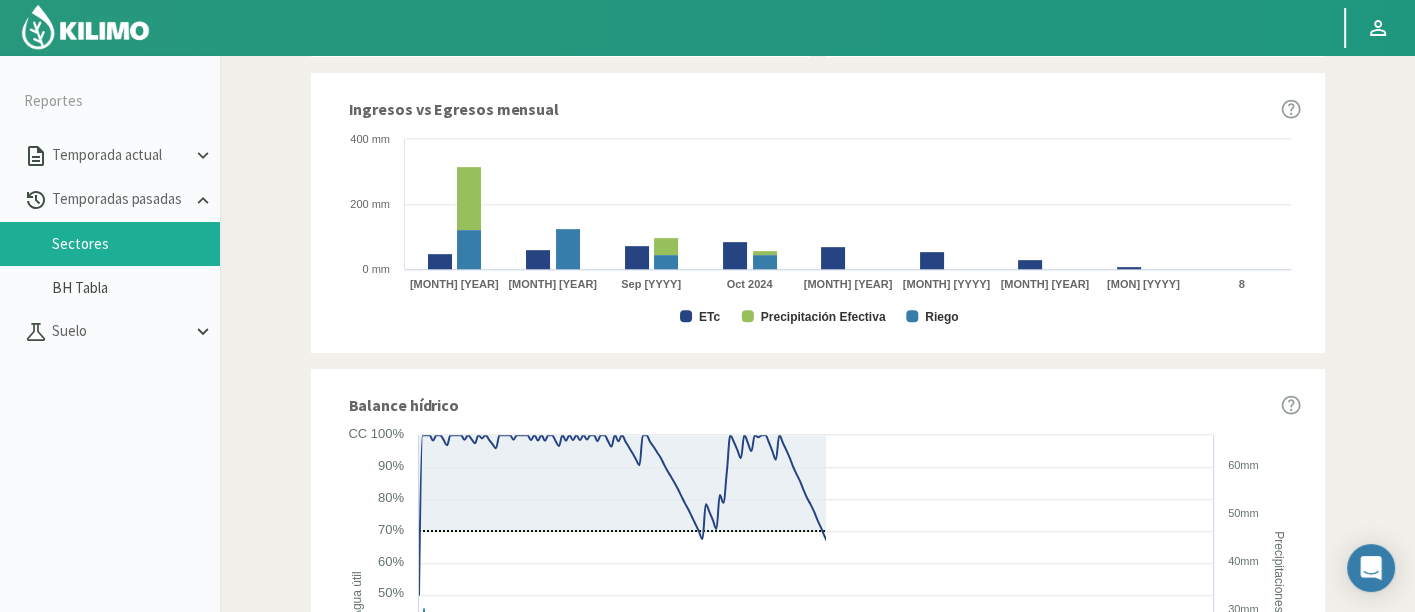 scroll, scrollTop: 605, scrollLeft: 0, axis: vertical 